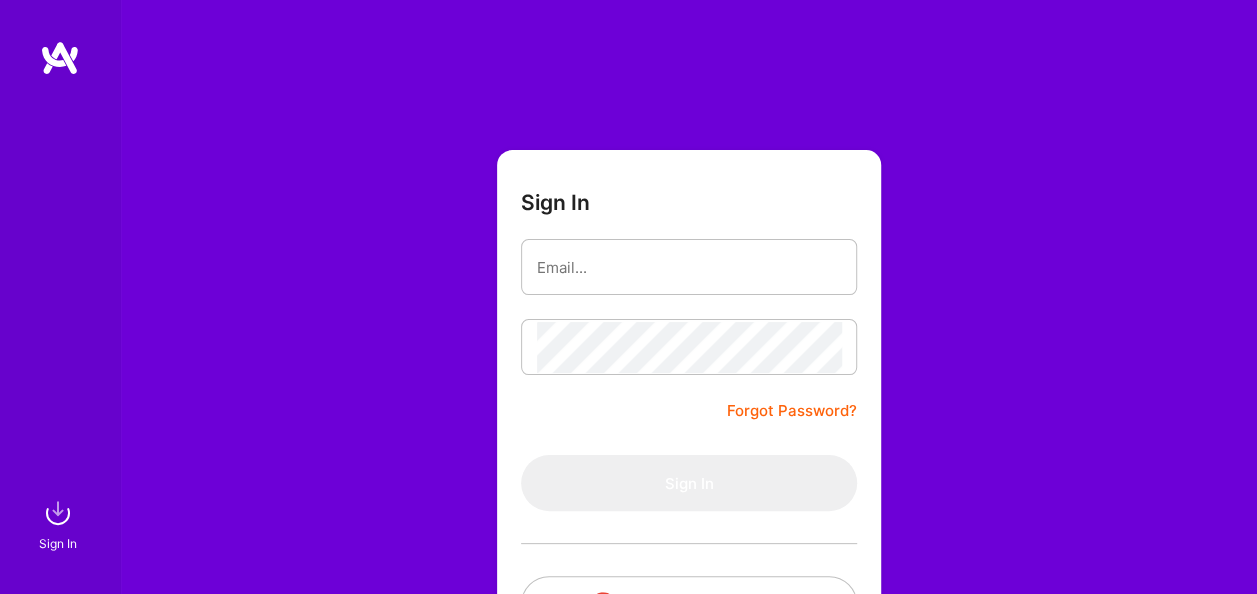 scroll, scrollTop: 157, scrollLeft: 0, axis: vertical 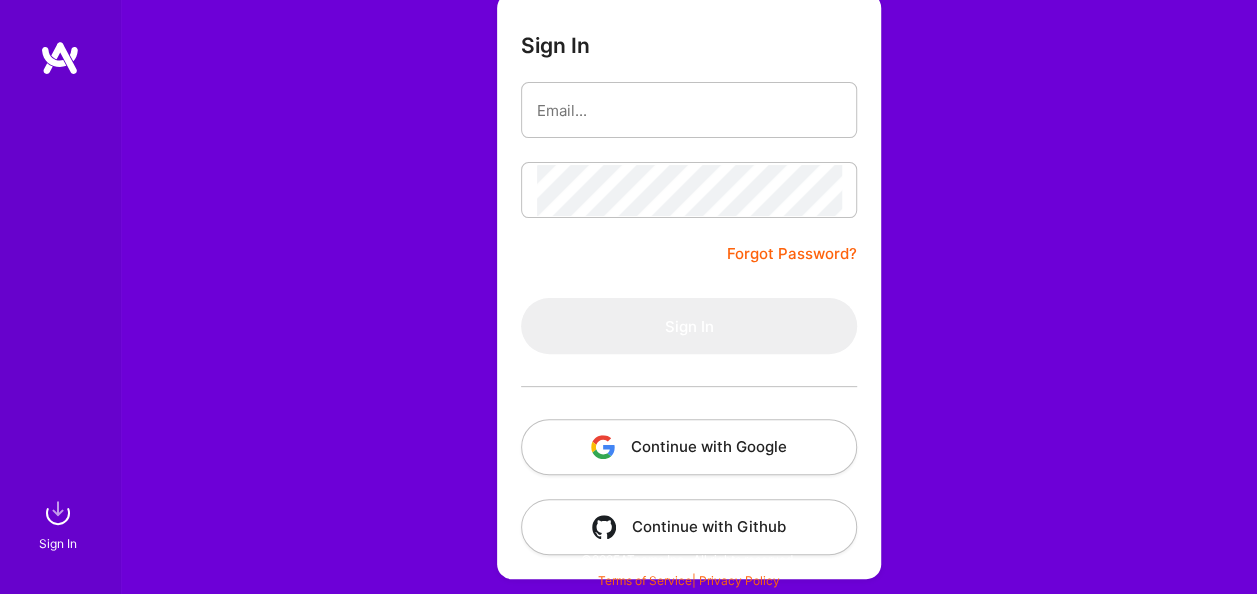 click on "Continue with Google" at bounding box center (689, 447) 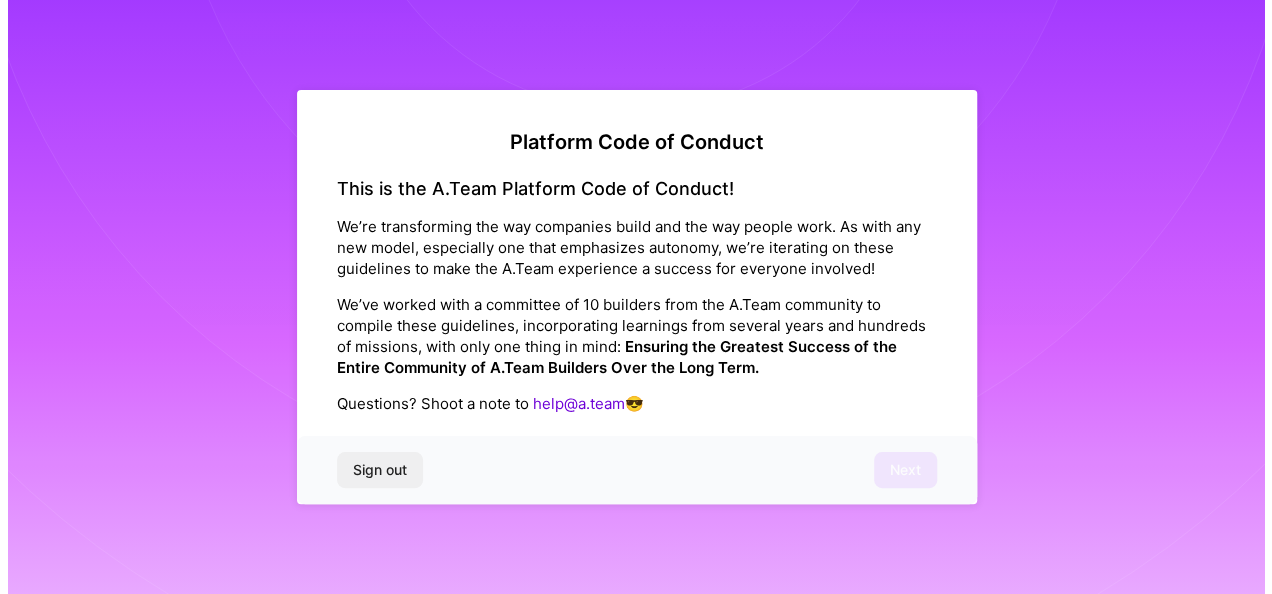 scroll, scrollTop: 0, scrollLeft: 0, axis: both 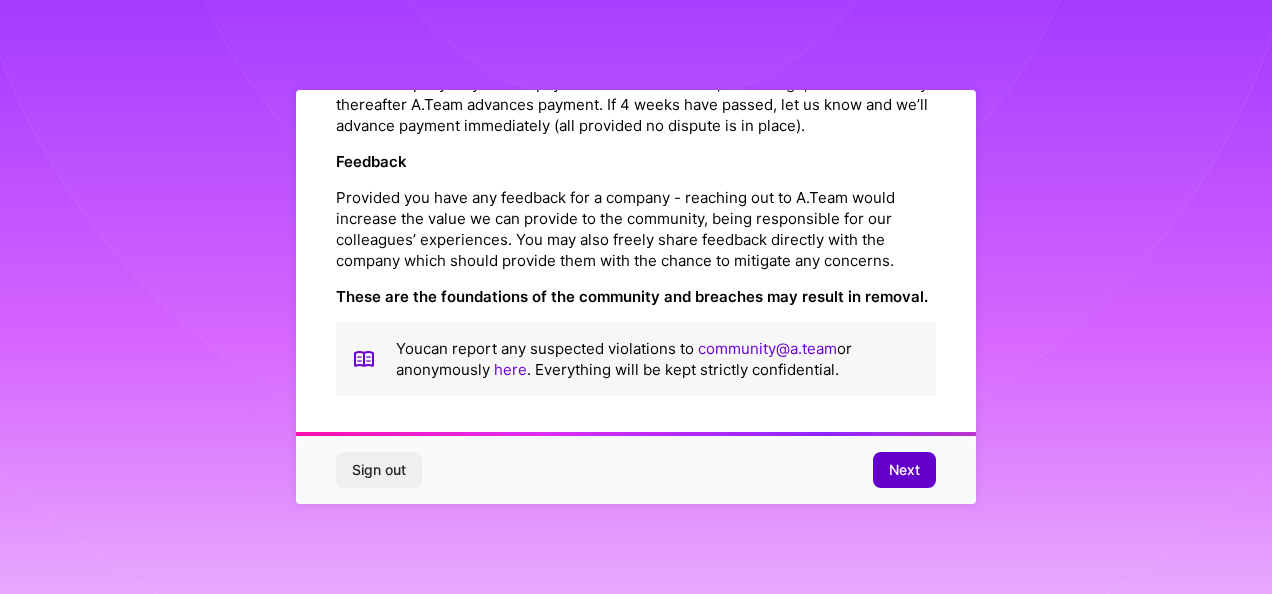 click on "Next" at bounding box center (904, 470) 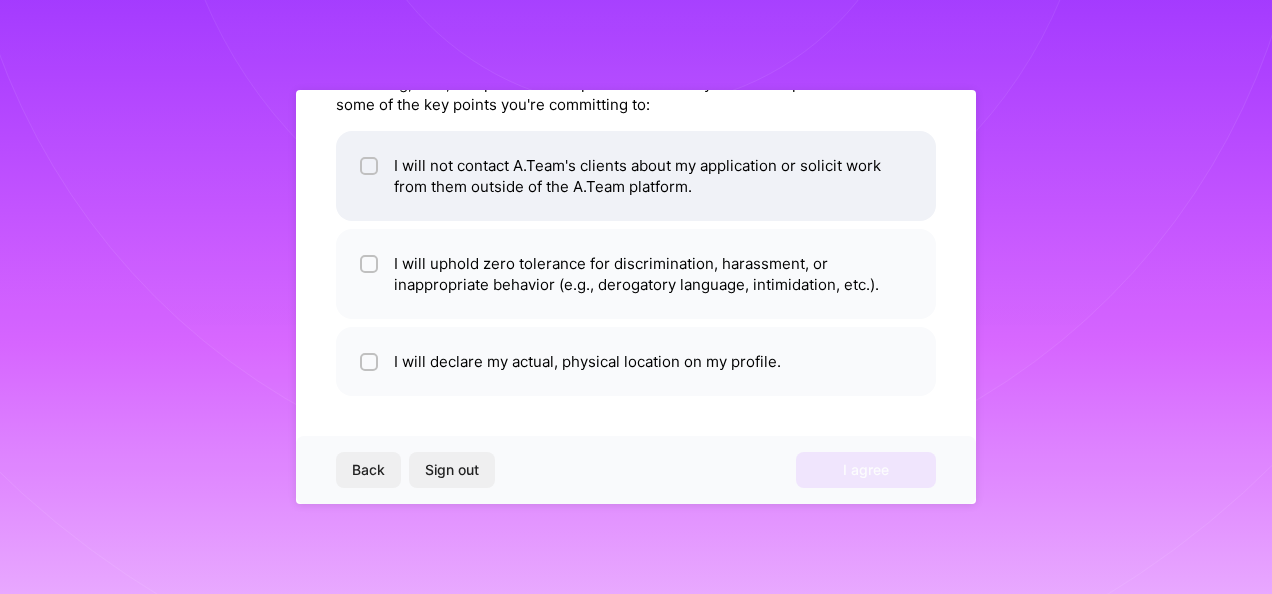 scroll, scrollTop: 98, scrollLeft: 0, axis: vertical 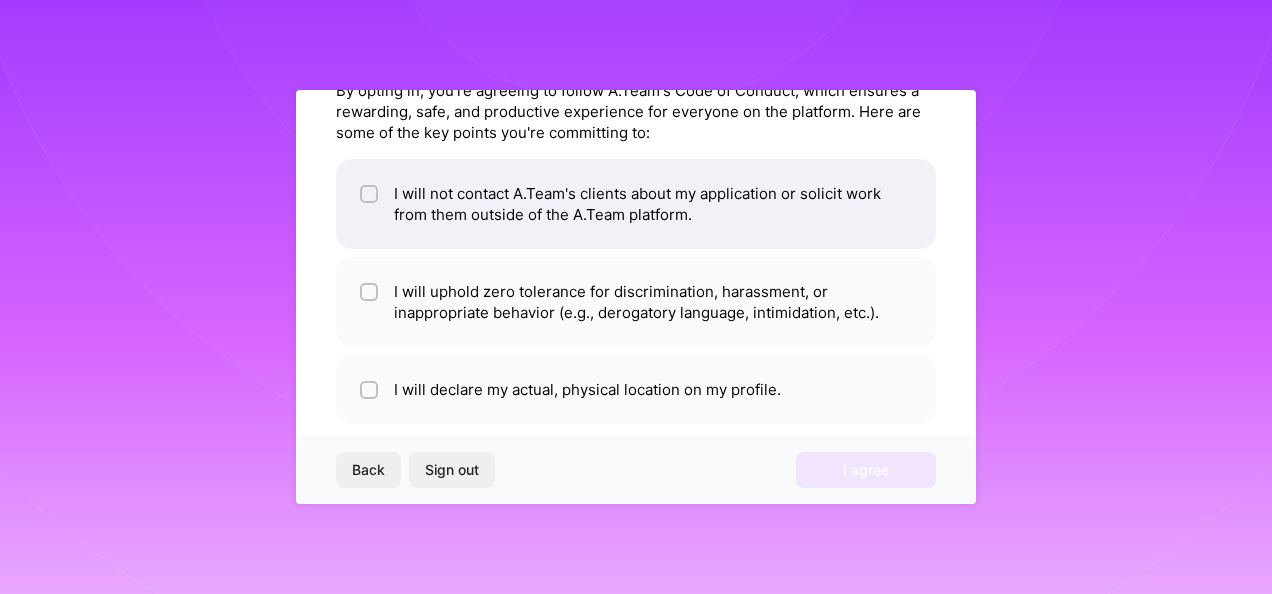 click at bounding box center [369, 194] 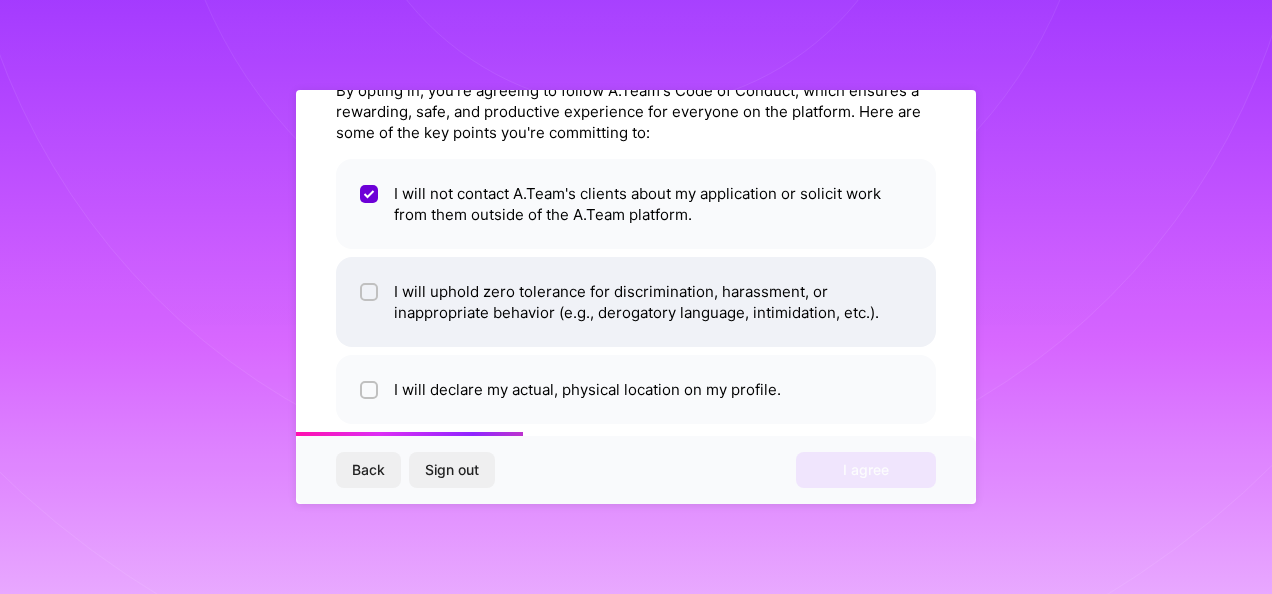 click at bounding box center [371, 293] 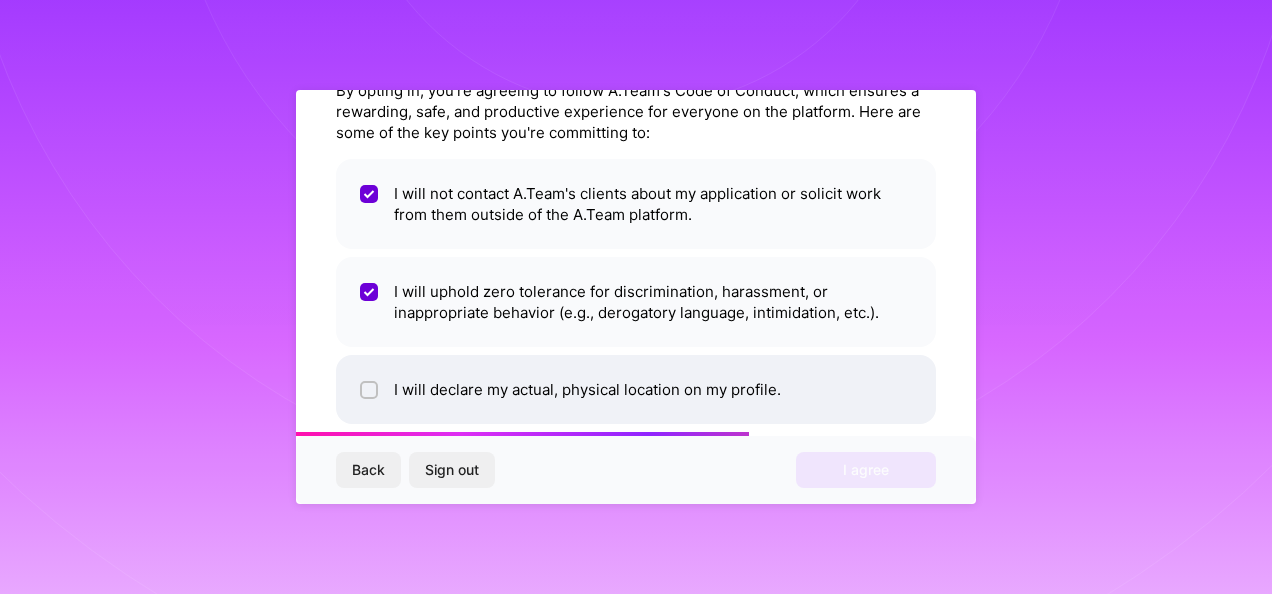 click at bounding box center [371, 391] 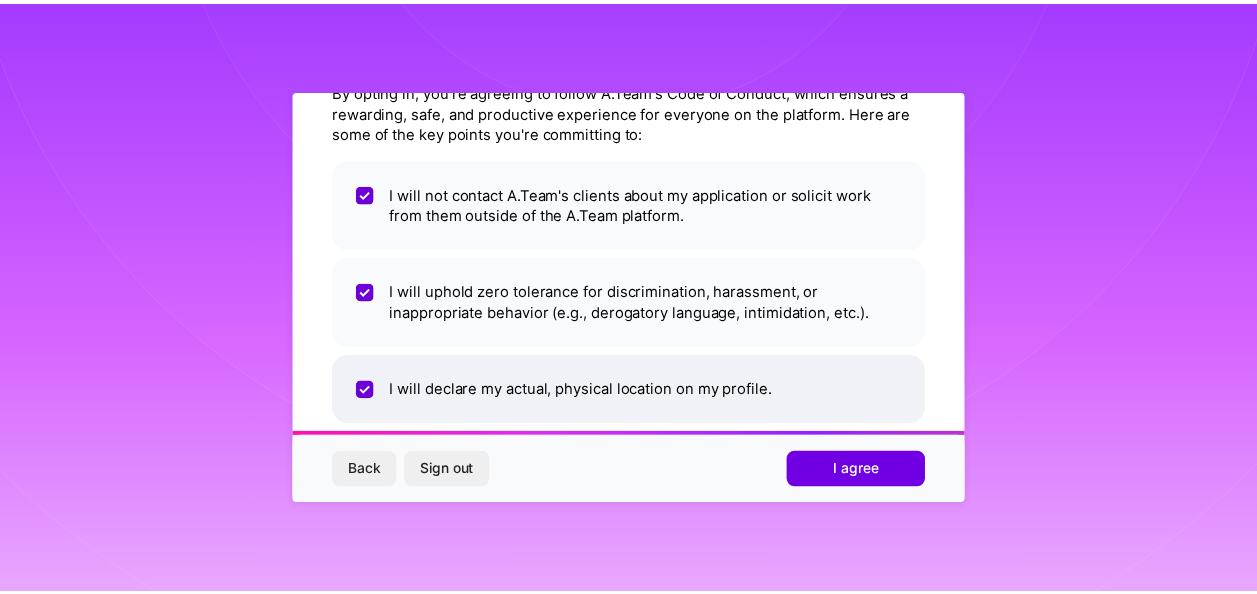 scroll, scrollTop: 126, scrollLeft: 0, axis: vertical 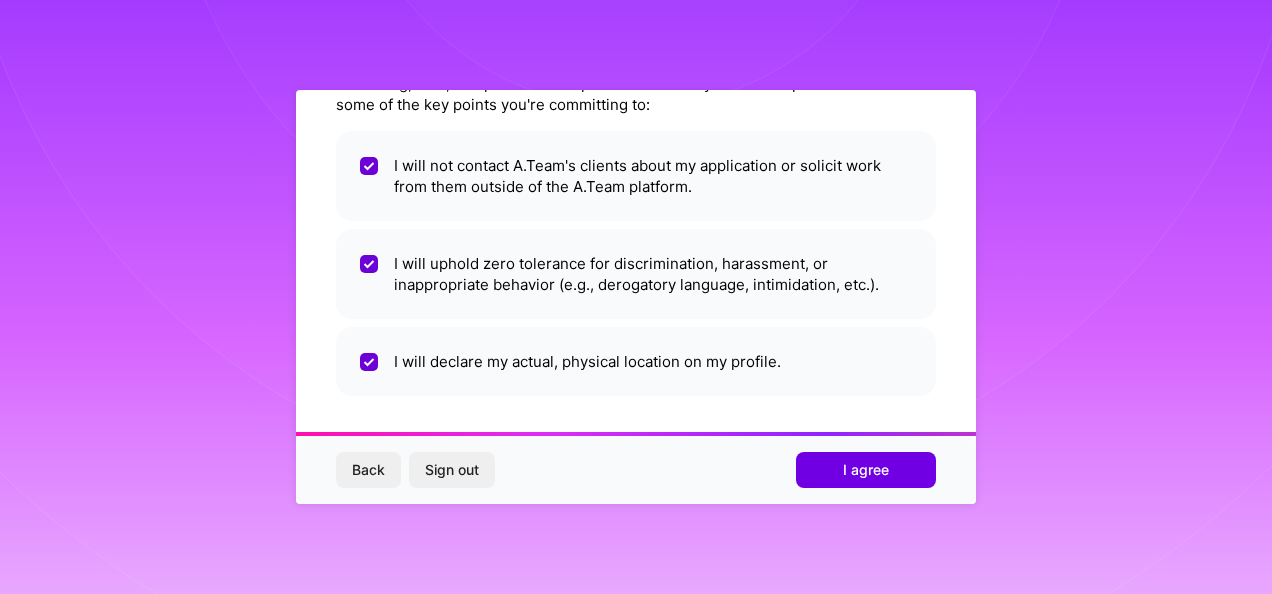 click on "Back Sign out I agree" at bounding box center (636, 470) 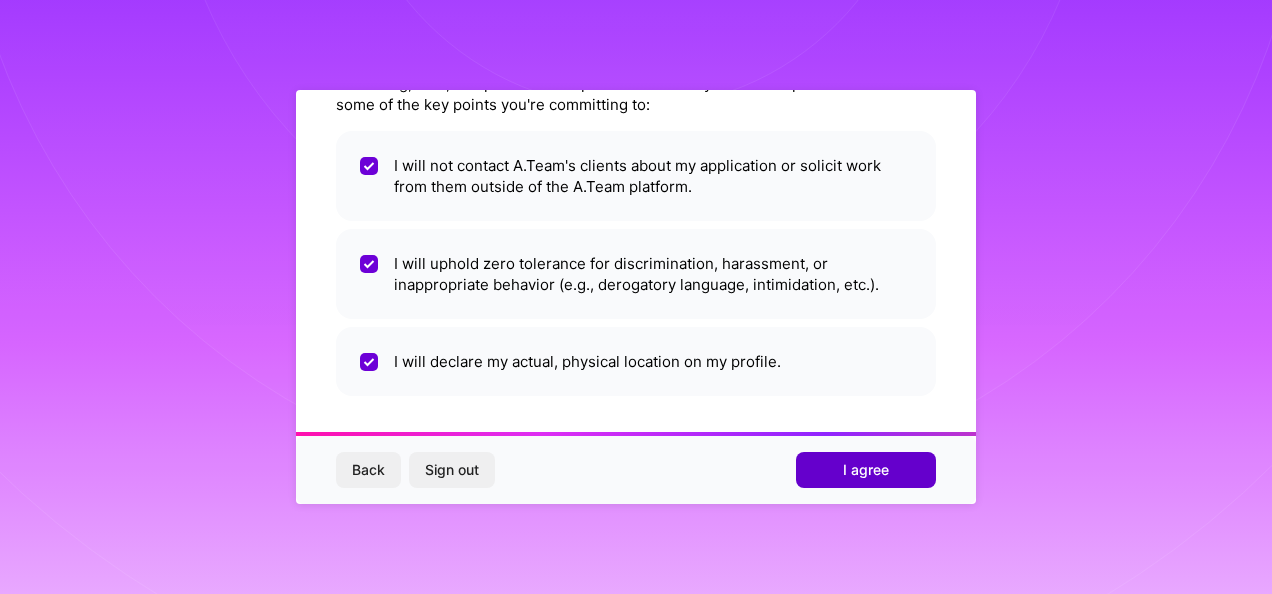 click on "I agree" at bounding box center [866, 470] 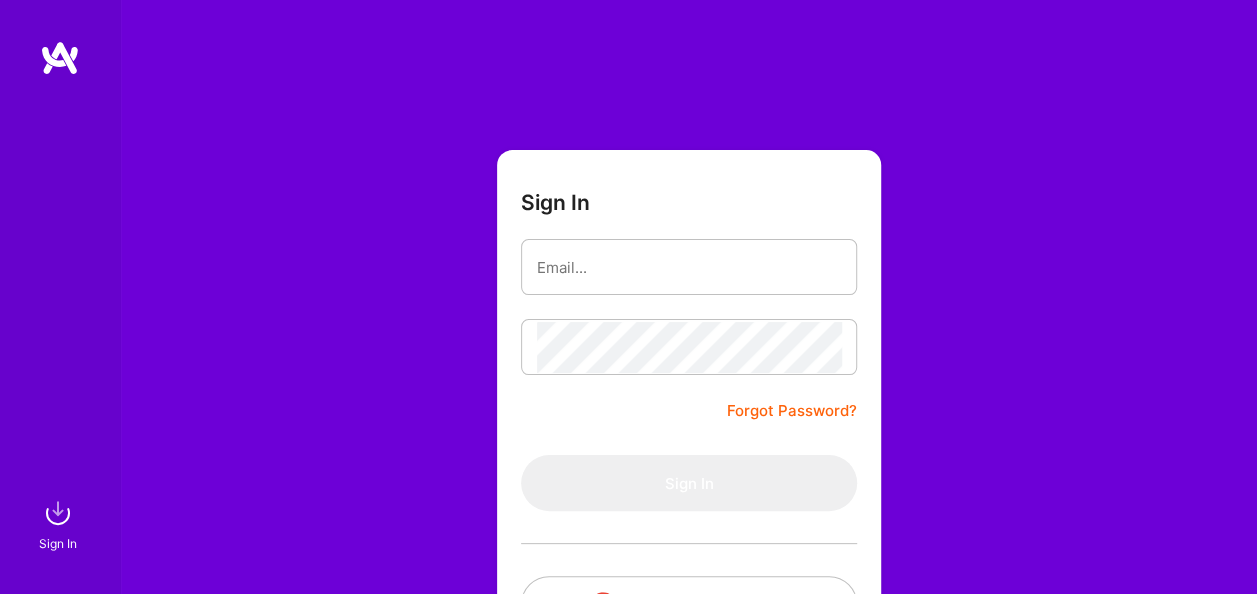 scroll, scrollTop: 157, scrollLeft: 0, axis: vertical 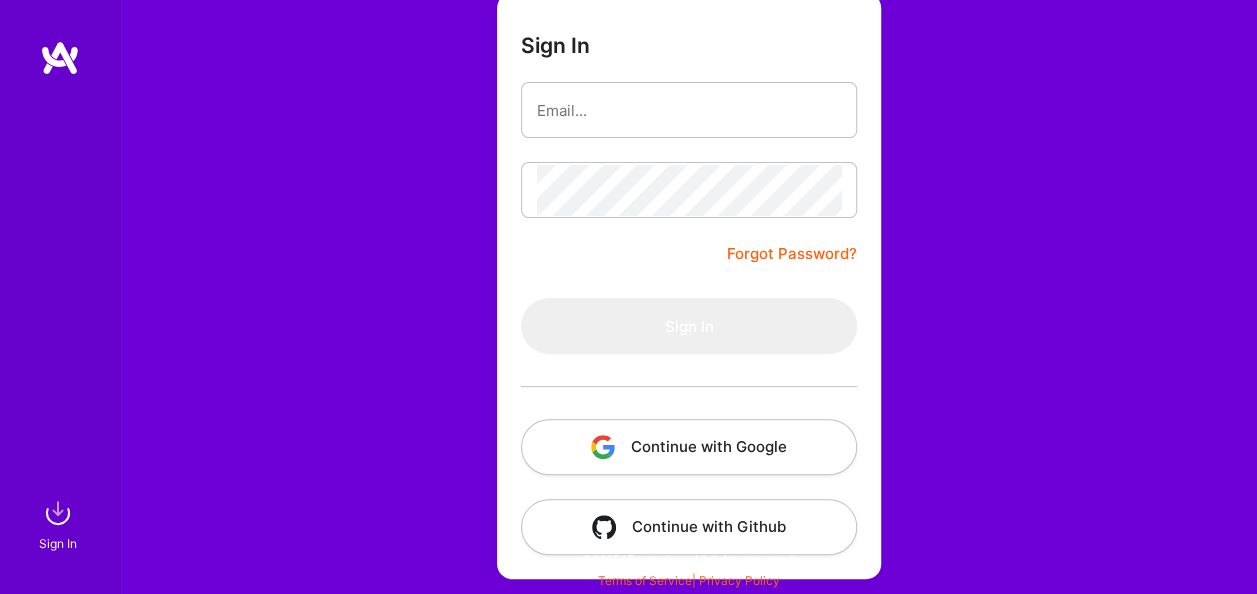 click on "Continue with Google" at bounding box center [689, 447] 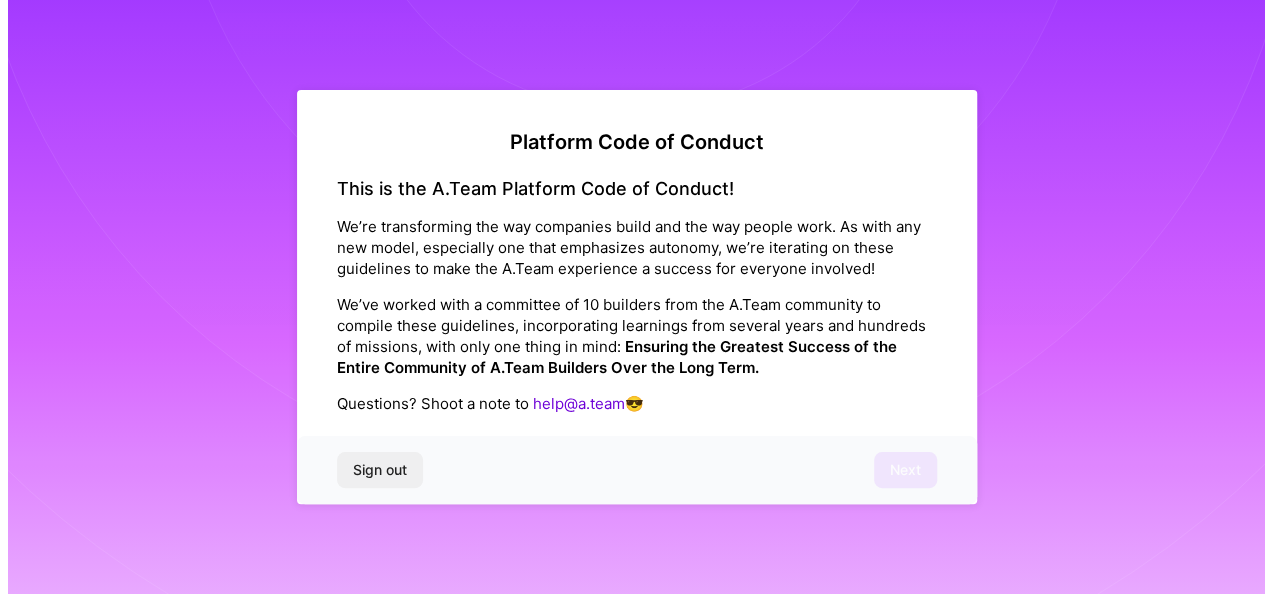 scroll, scrollTop: 0, scrollLeft: 0, axis: both 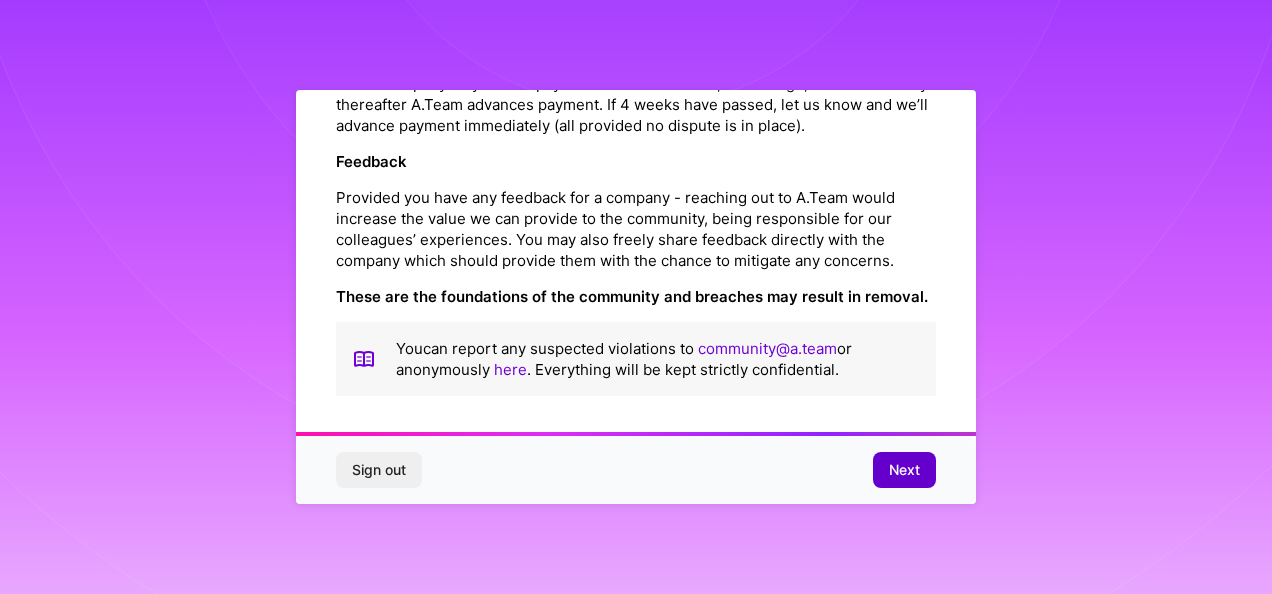 click on "Next" at bounding box center [904, 470] 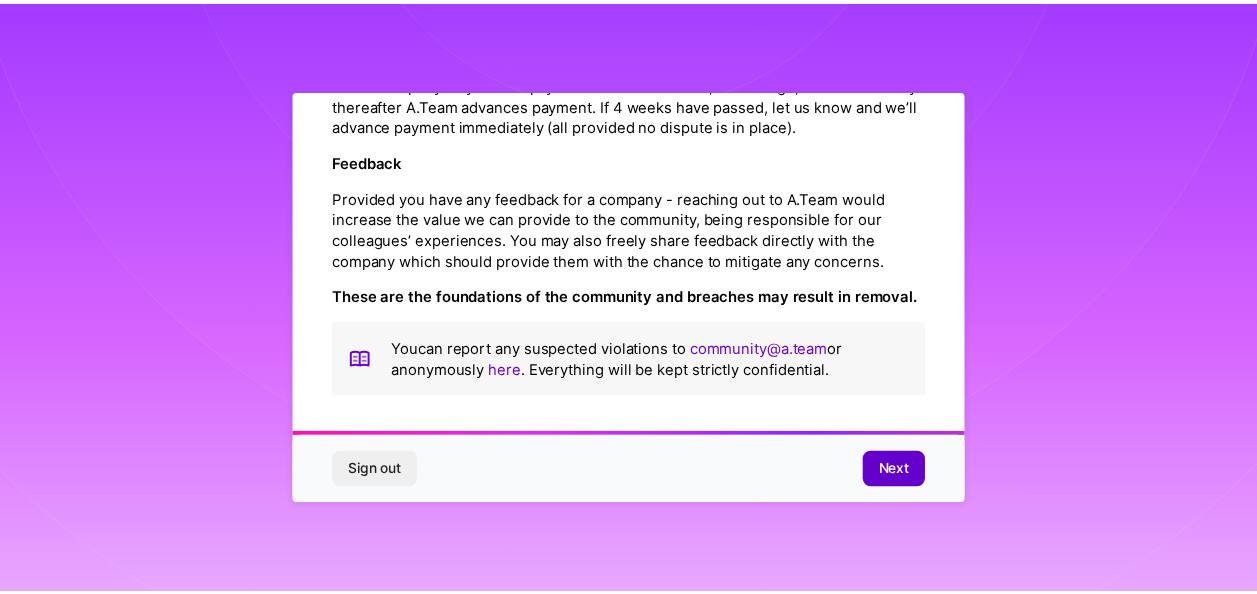 scroll, scrollTop: 126, scrollLeft: 0, axis: vertical 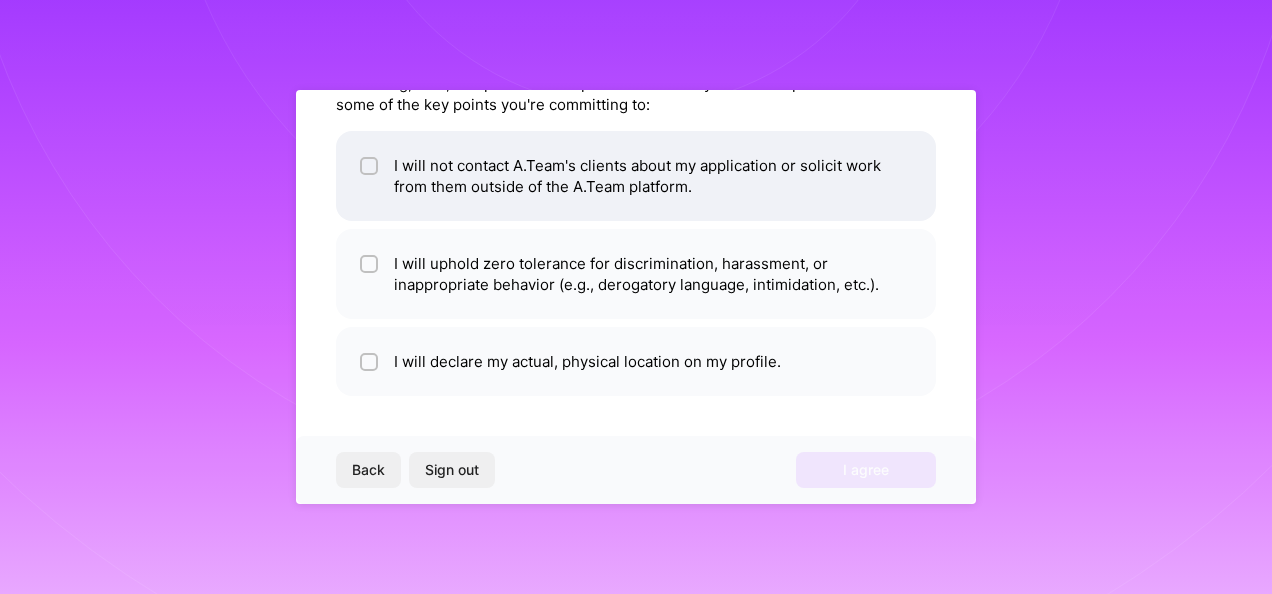 click at bounding box center (369, 166) 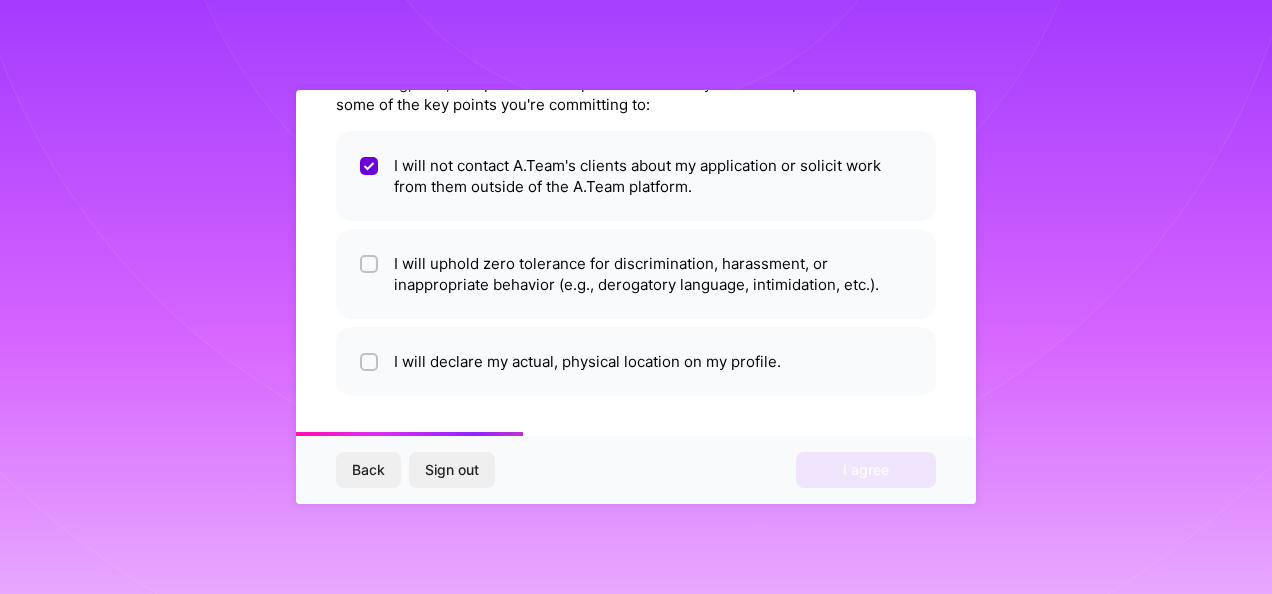 drag, startPoint x: 370, startPoint y: 260, endPoint x: 370, endPoint y: 320, distance: 60 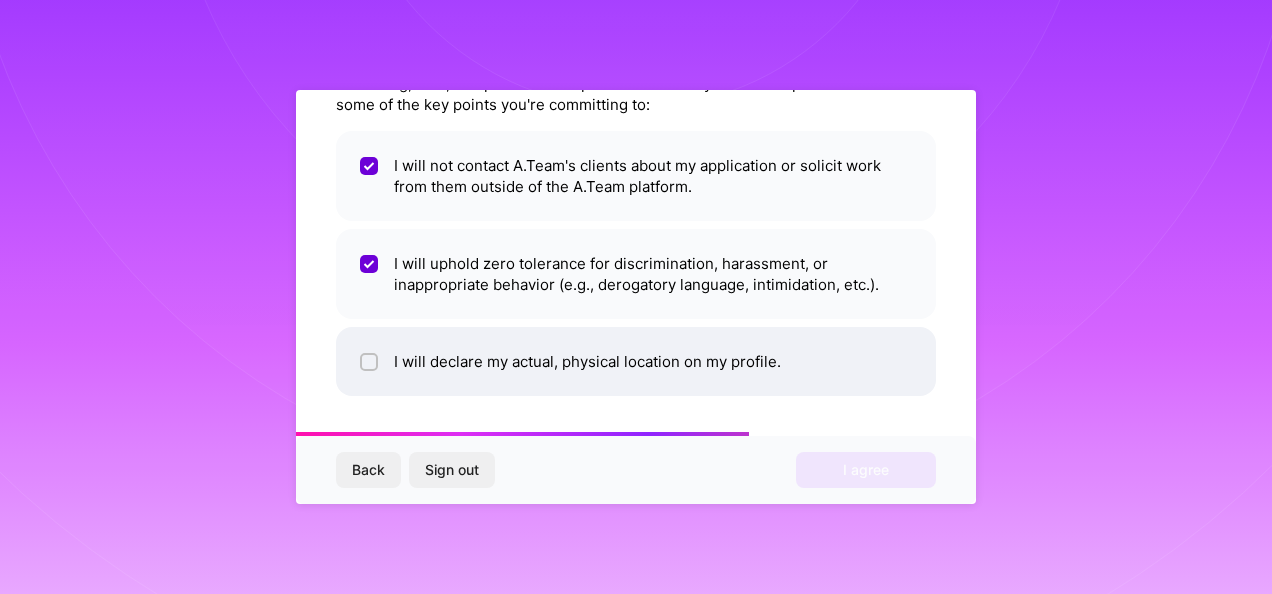 click at bounding box center [371, 363] 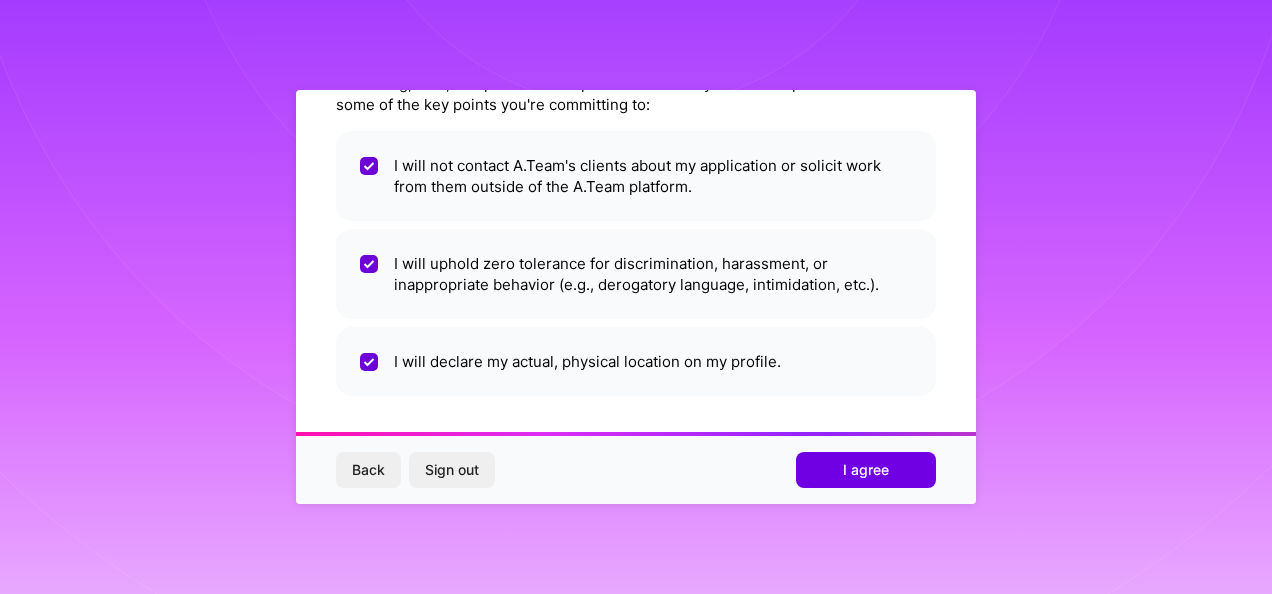 click on "Back Sign out I agree" at bounding box center [636, 470] 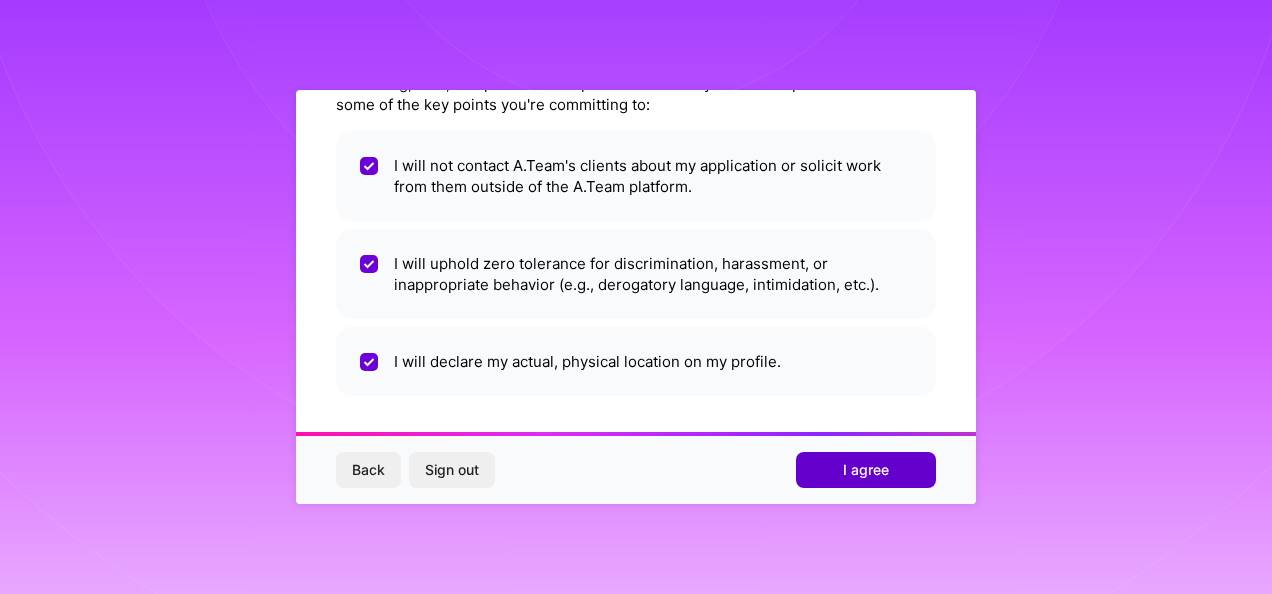 click on "I agree" at bounding box center (866, 470) 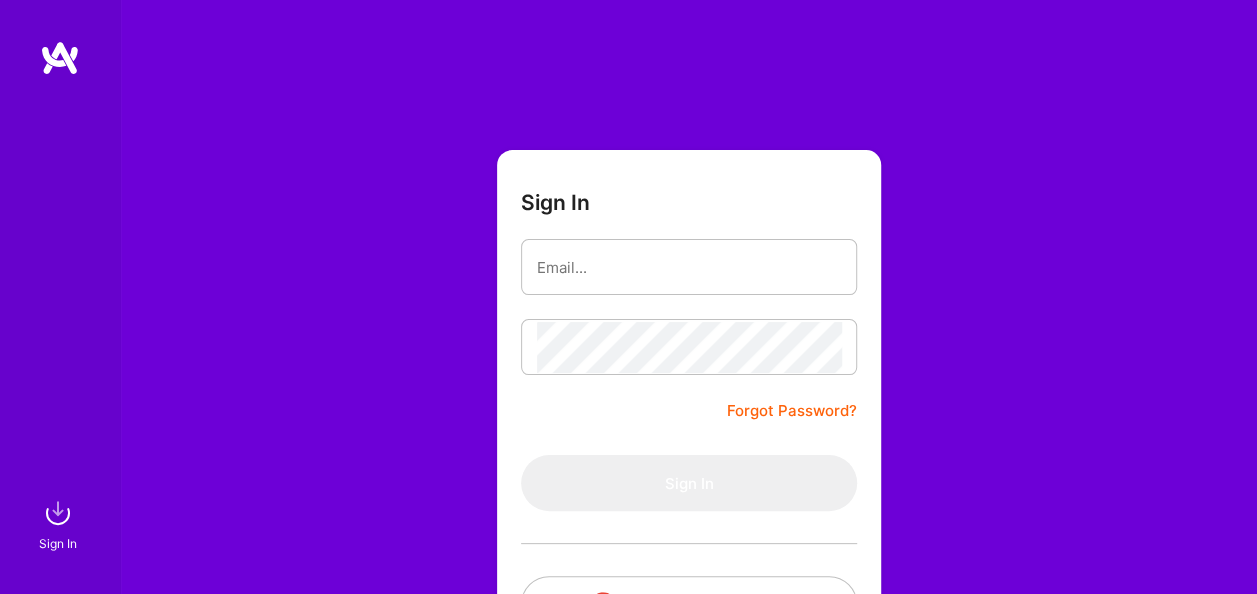 click at bounding box center [60, 58] 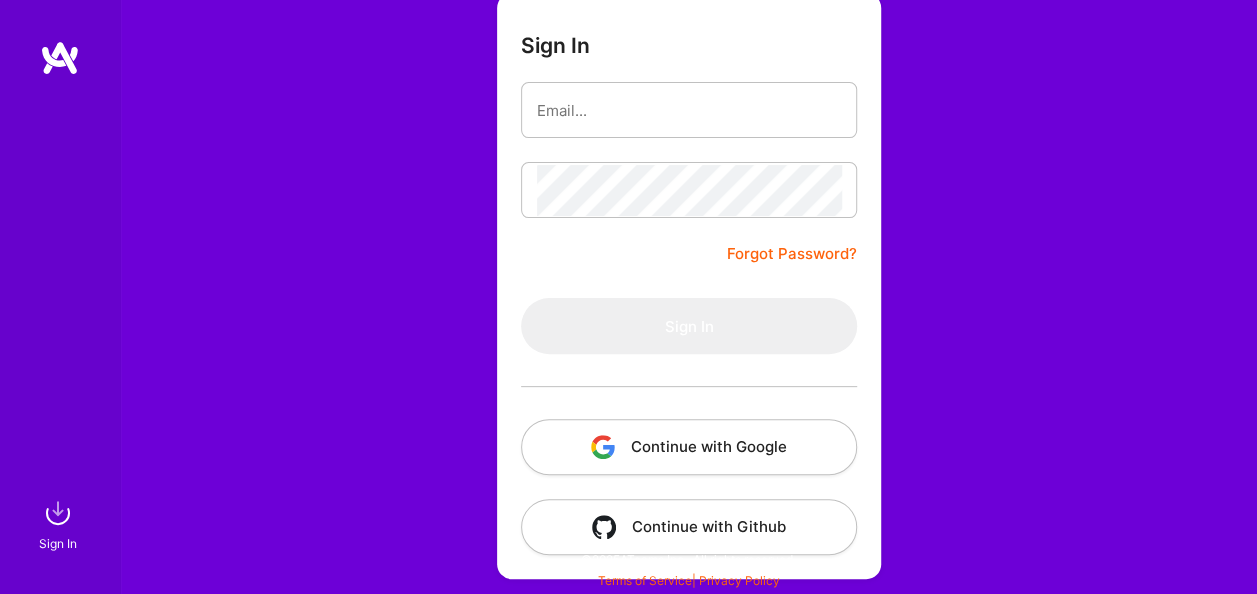 click on "Continue with Google" at bounding box center (689, 447) 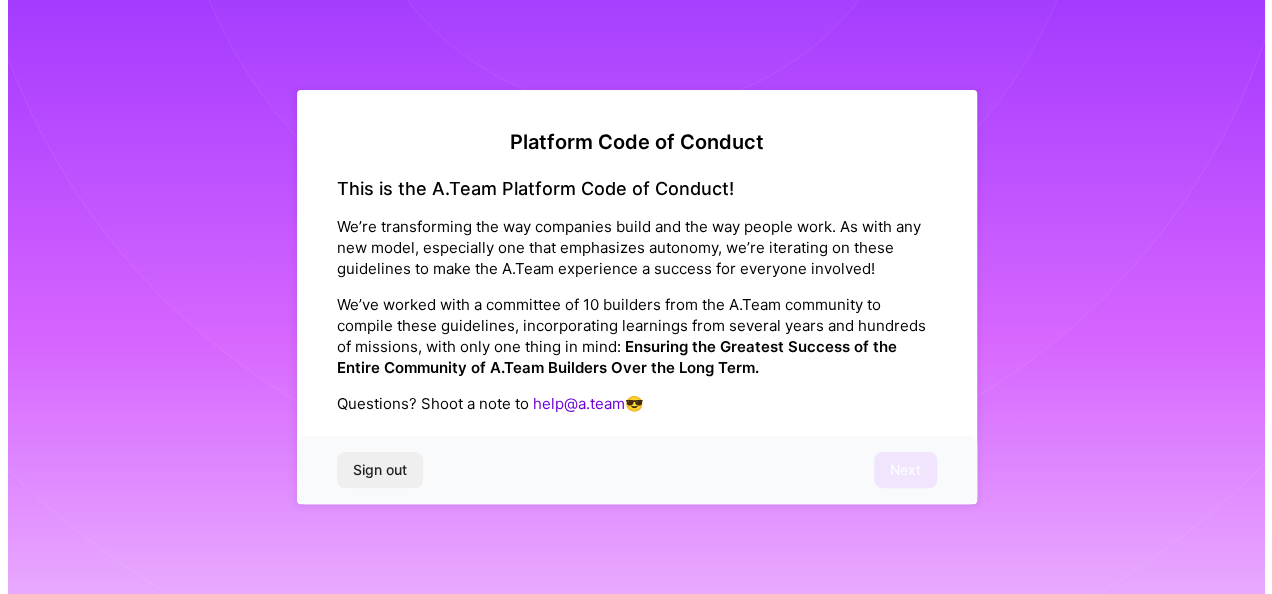 scroll, scrollTop: 0, scrollLeft: 0, axis: both 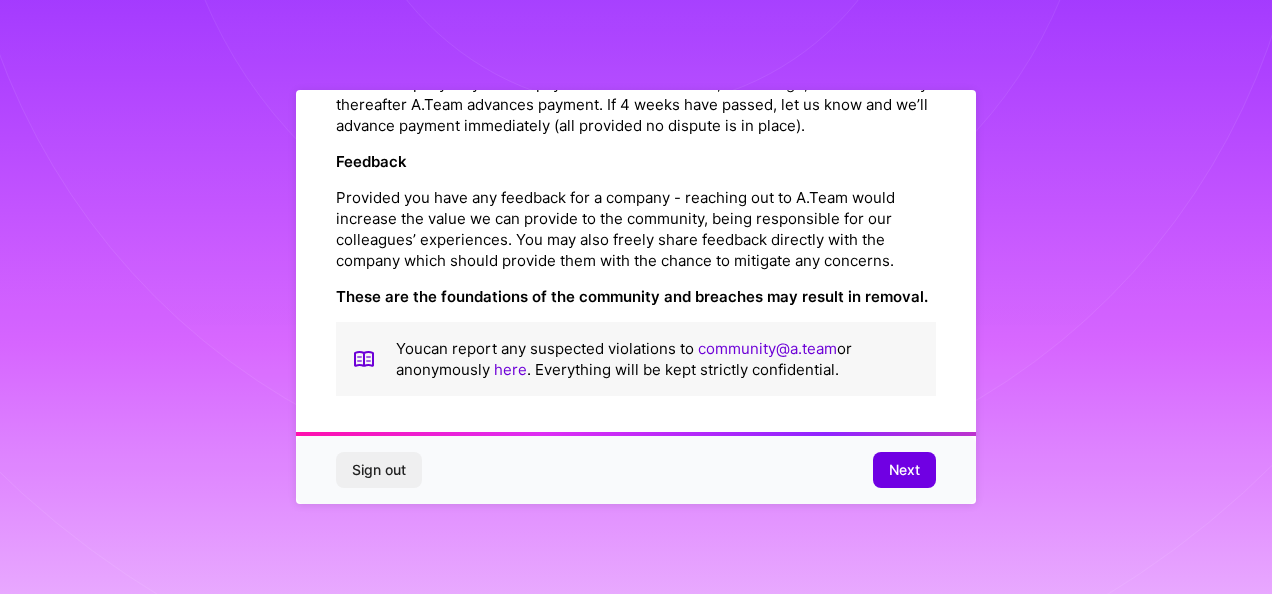 click on "Next" at bounding box center (904, 470) 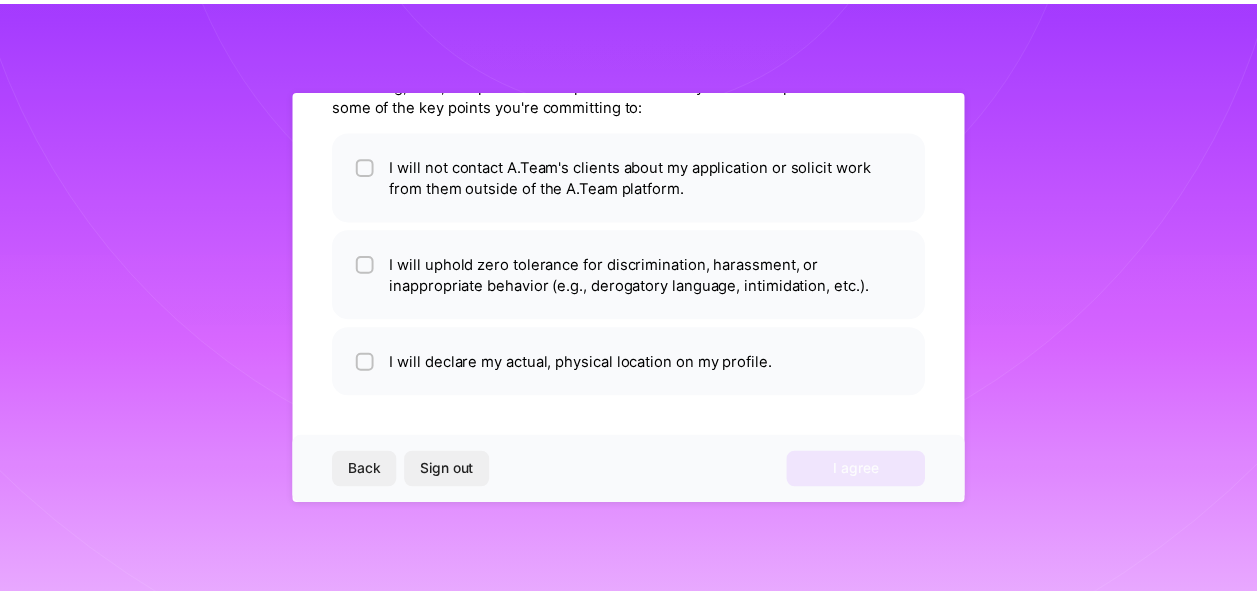 scroll, scrollTop: 126, scrollLeft: 0, axis: vertical 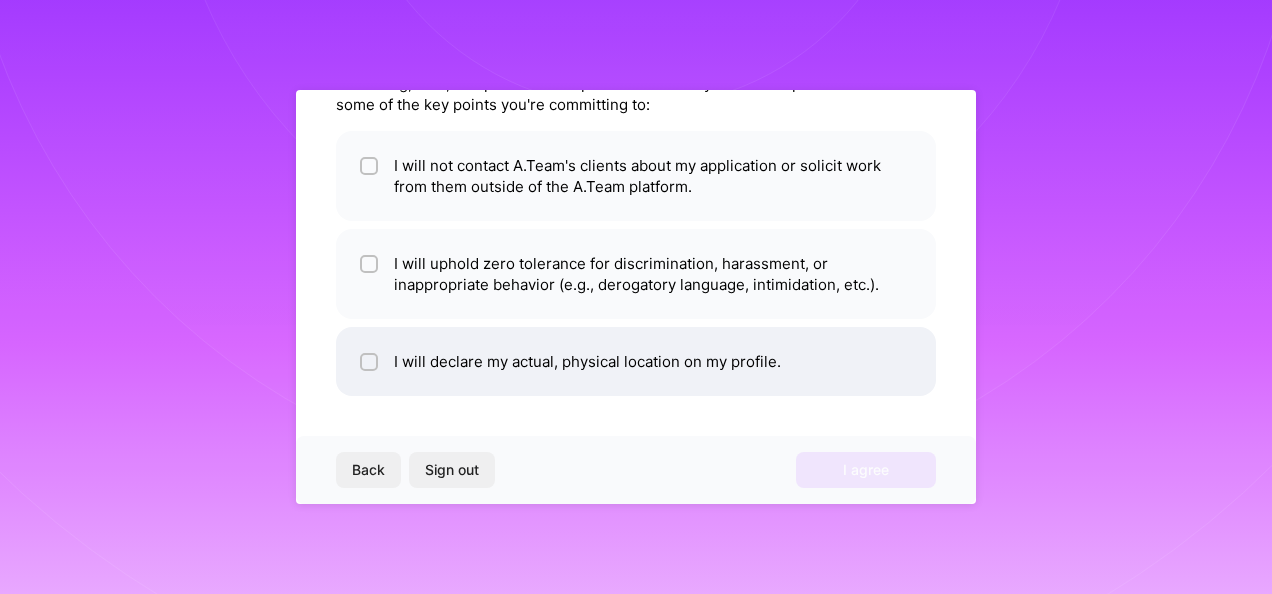 click at bounding box center (371, 363) 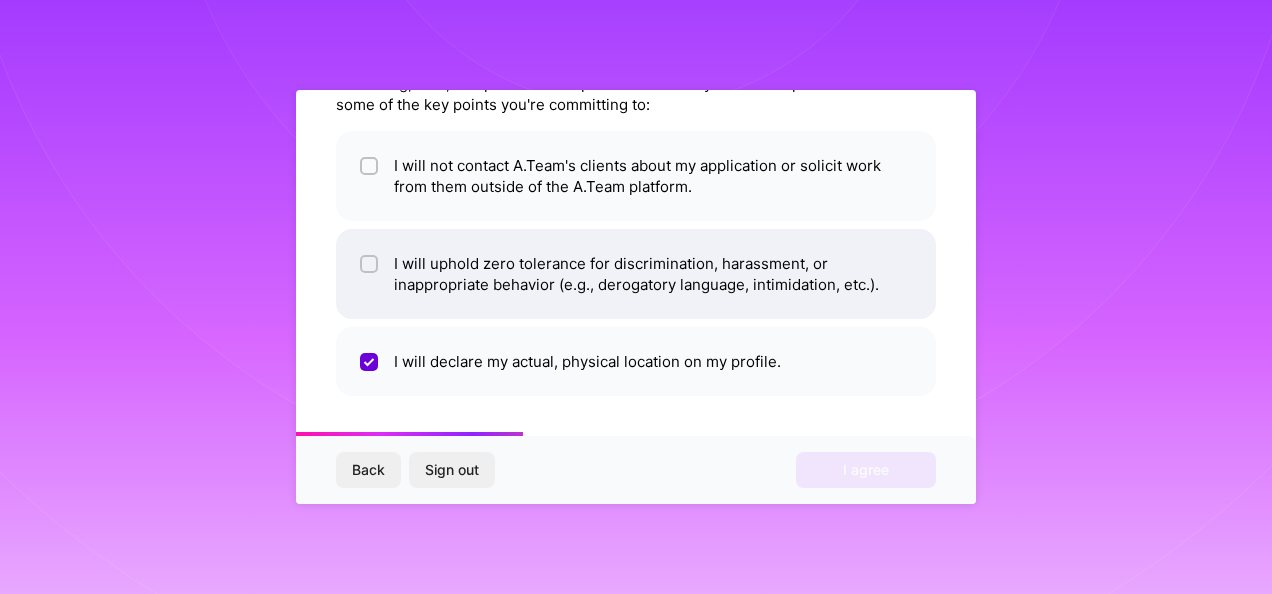 click at bounding box center [371, 265] 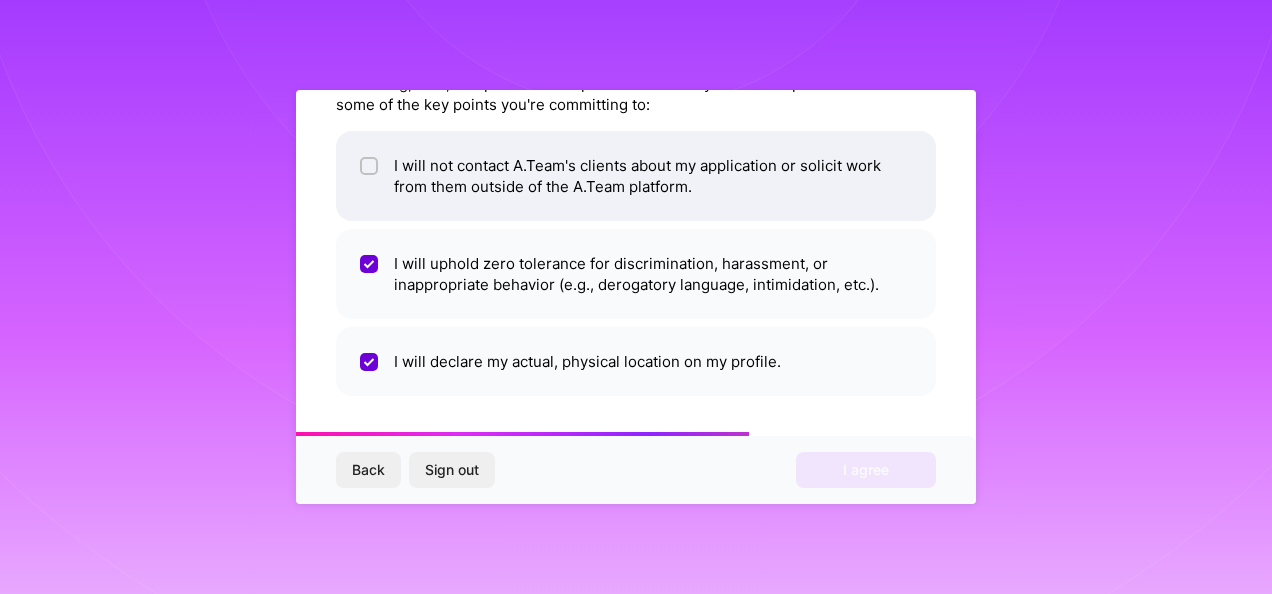 click at bounding box center [371, 167] 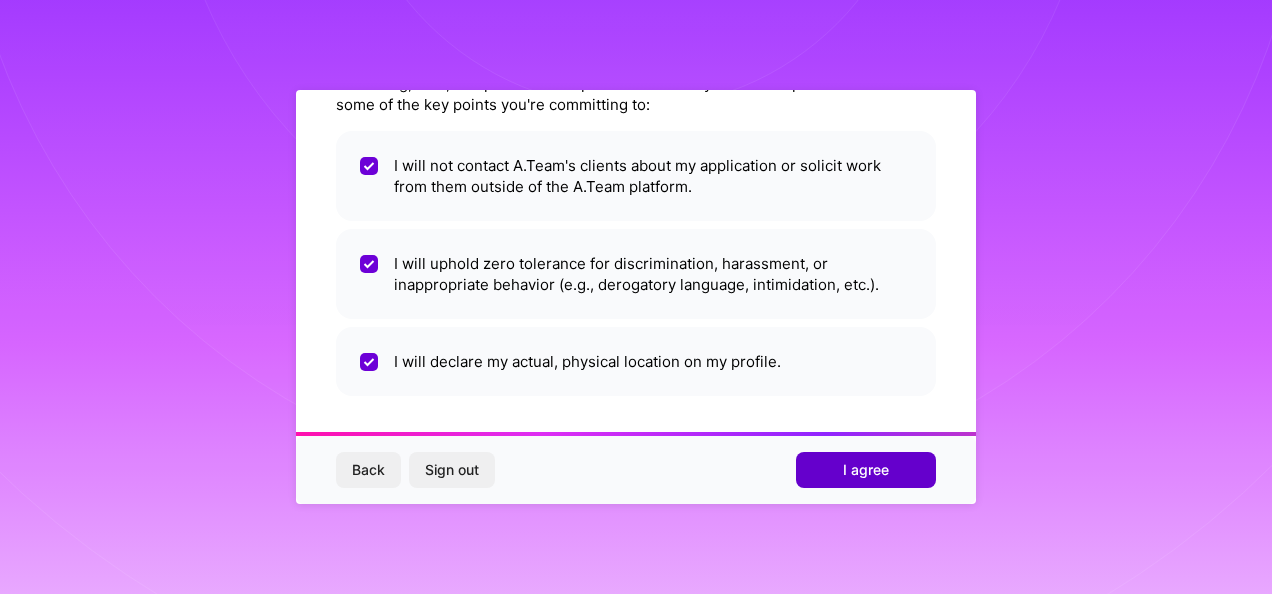 click on "I agree" at bounding box center [866, 470] 